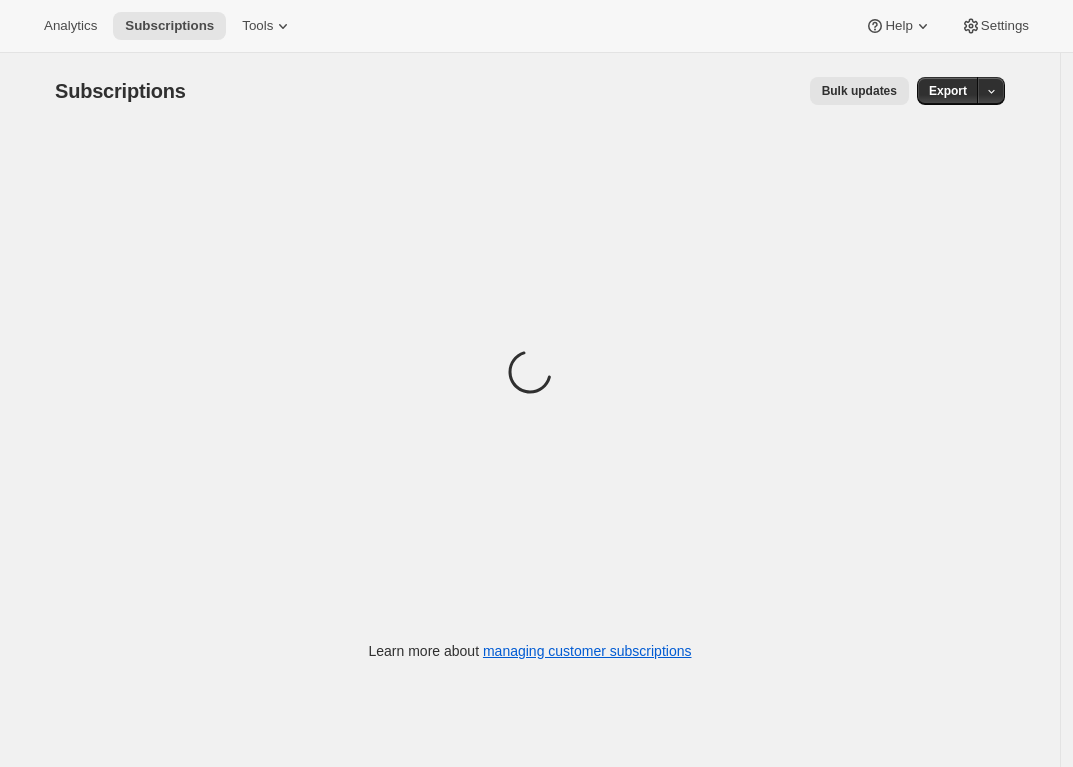 scroll, scrollTop: 0, scrollLeft: 0, axis: both 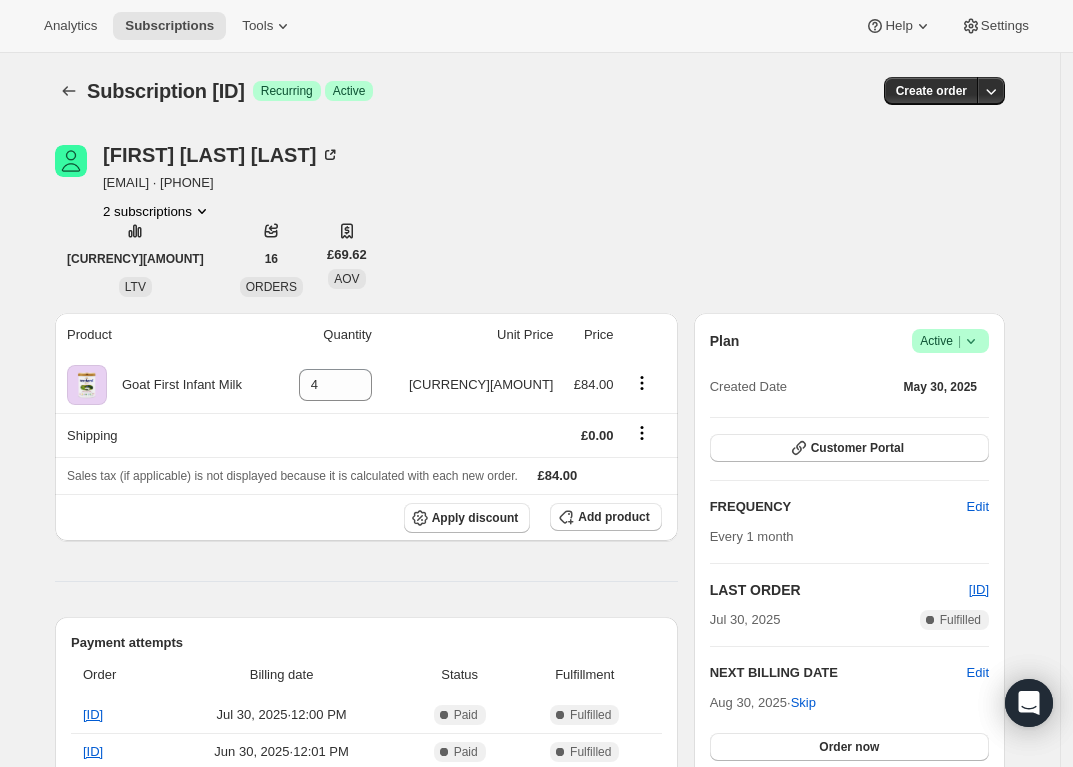 click on "2 subscriptions" at bounding box center (157, 211) 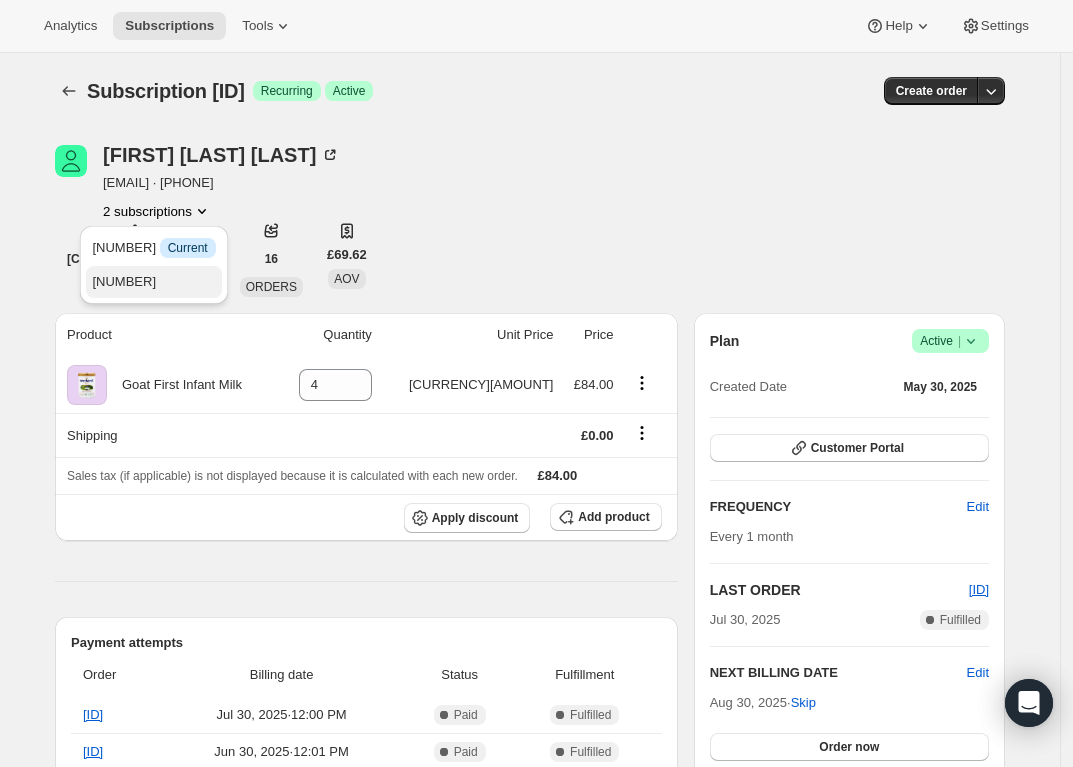 click on "[NUMBER]" at bounding box center [124, 281] 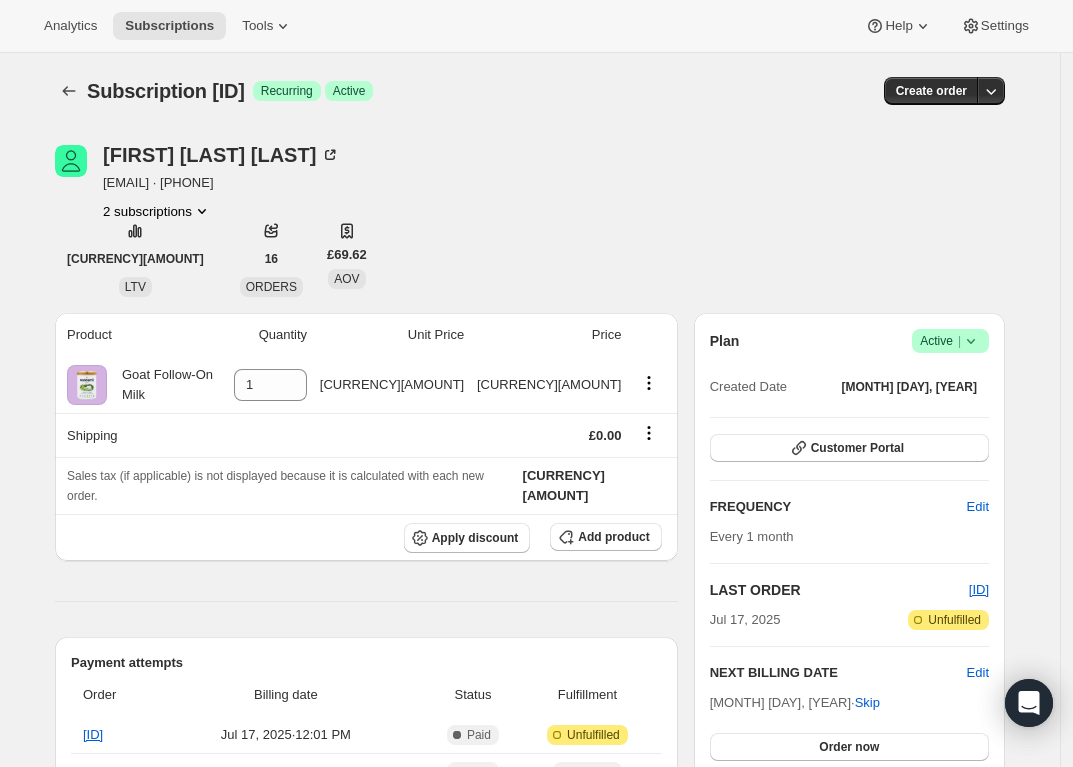 click on "2 subscriptions" at bounding box center [157, 211] 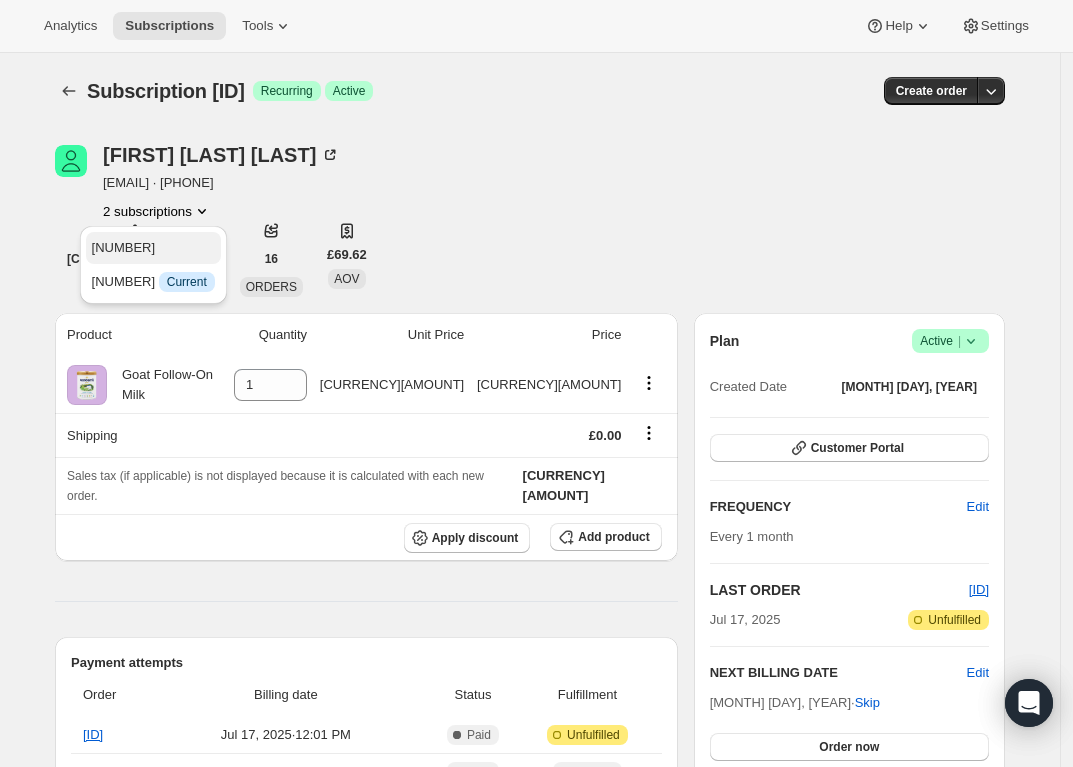 click on "[NUMBER]" at bounding box center (124, 247) 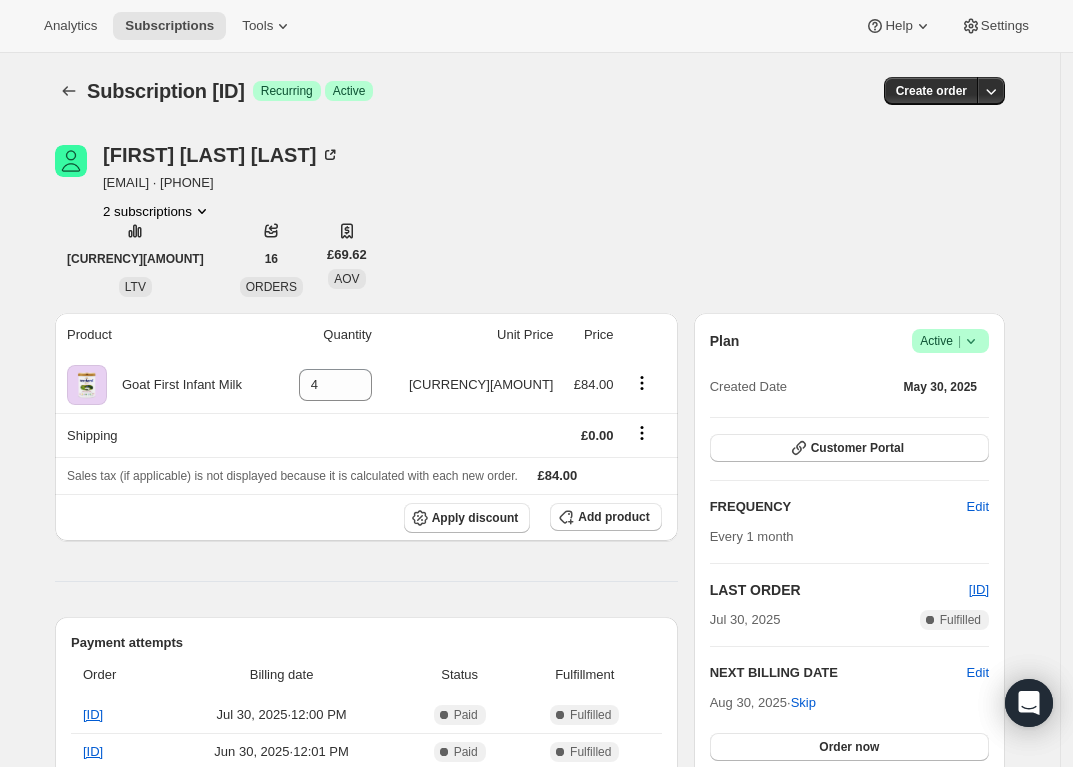click on "Active |" at bounding box center [950, 341] 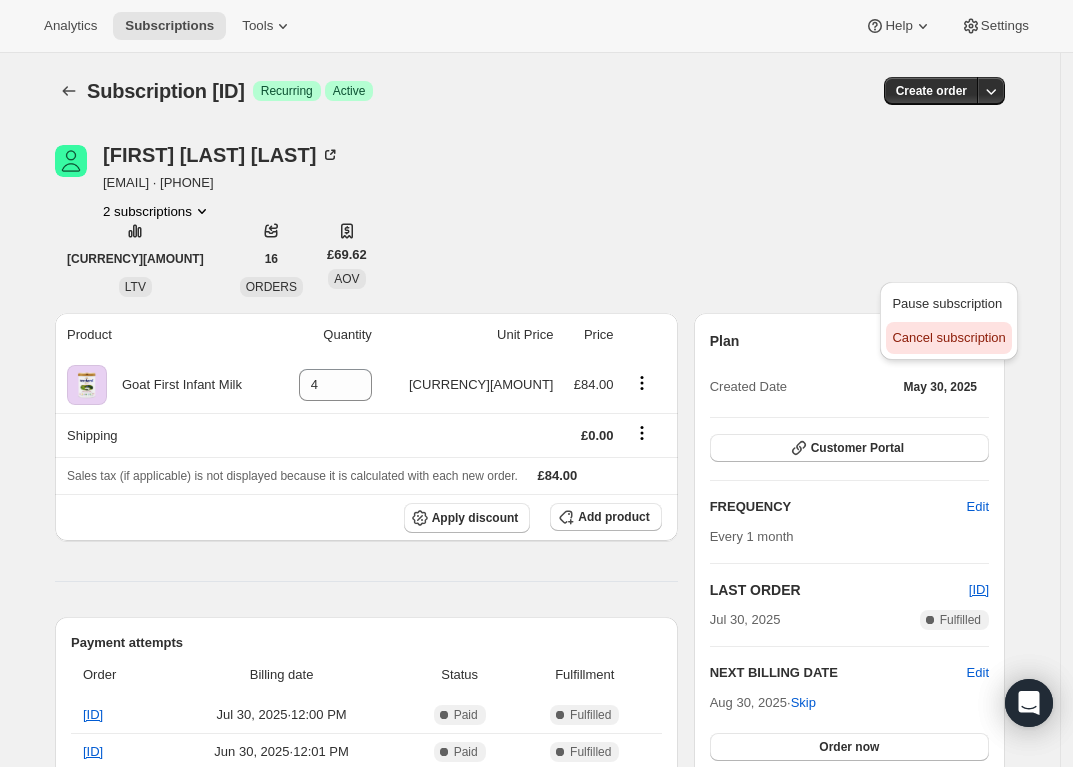 click on "Cancel subscription" at bounding box center (948, 337) 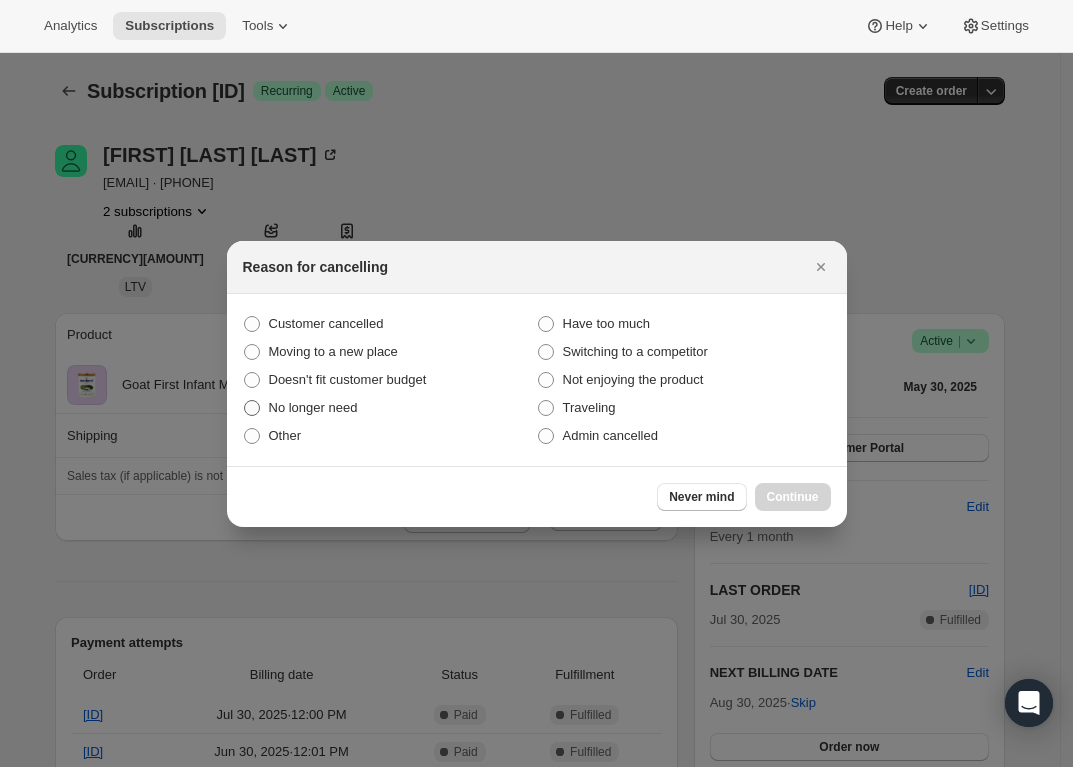 click on "No longer need" at bounding box center [313, 407] 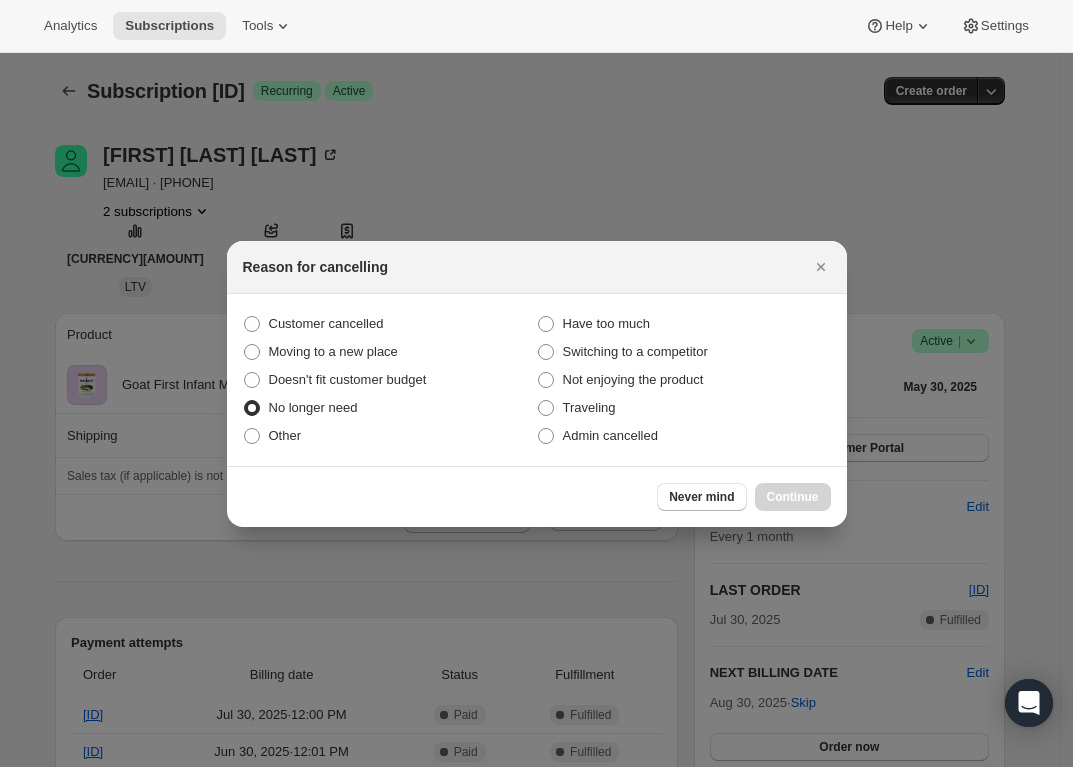 radio on "true" 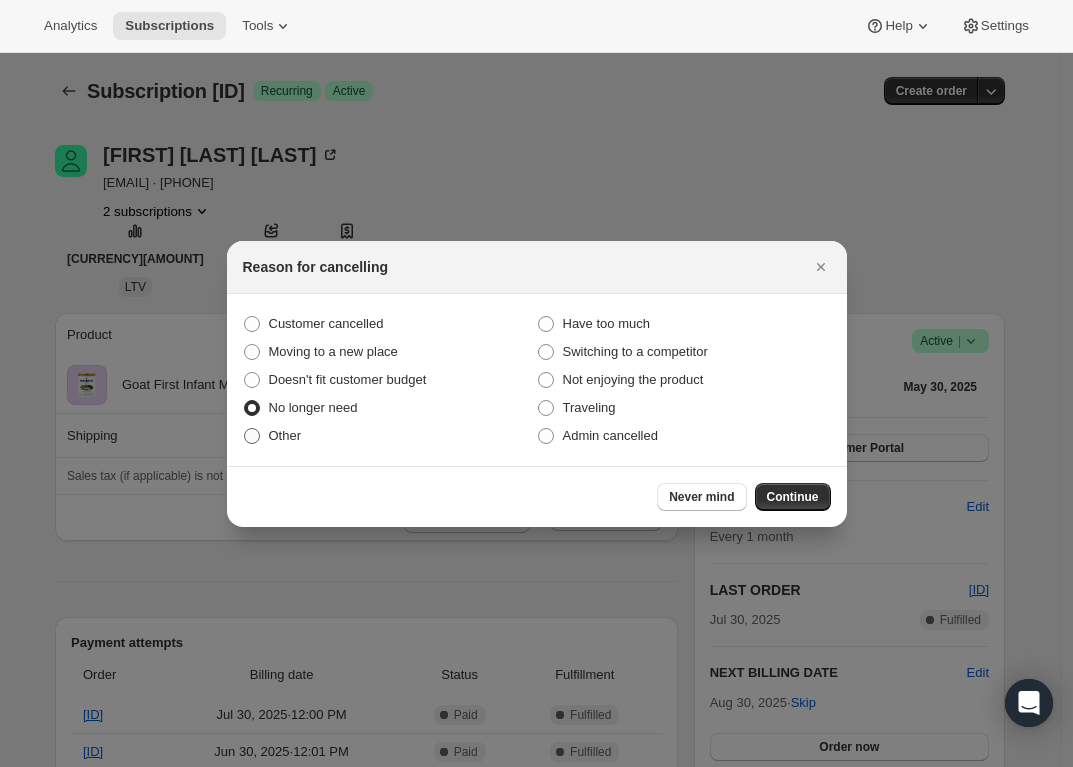 click on "Other" at bounding box center (285, 435) 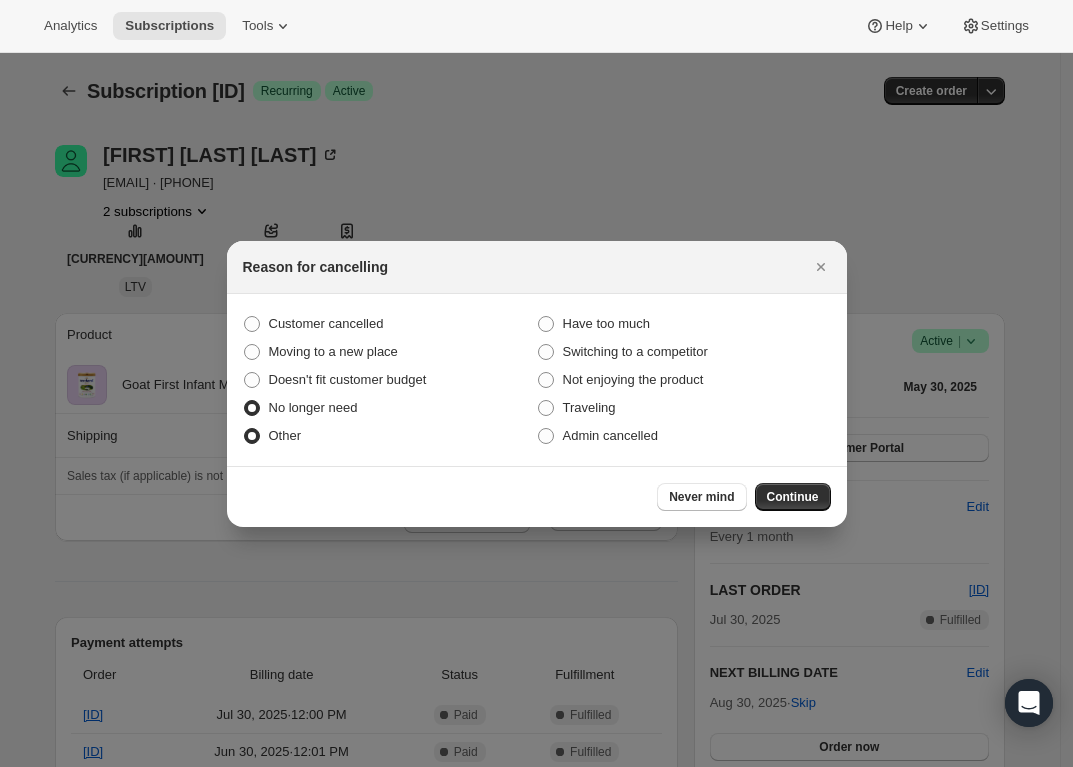 radio on "true" 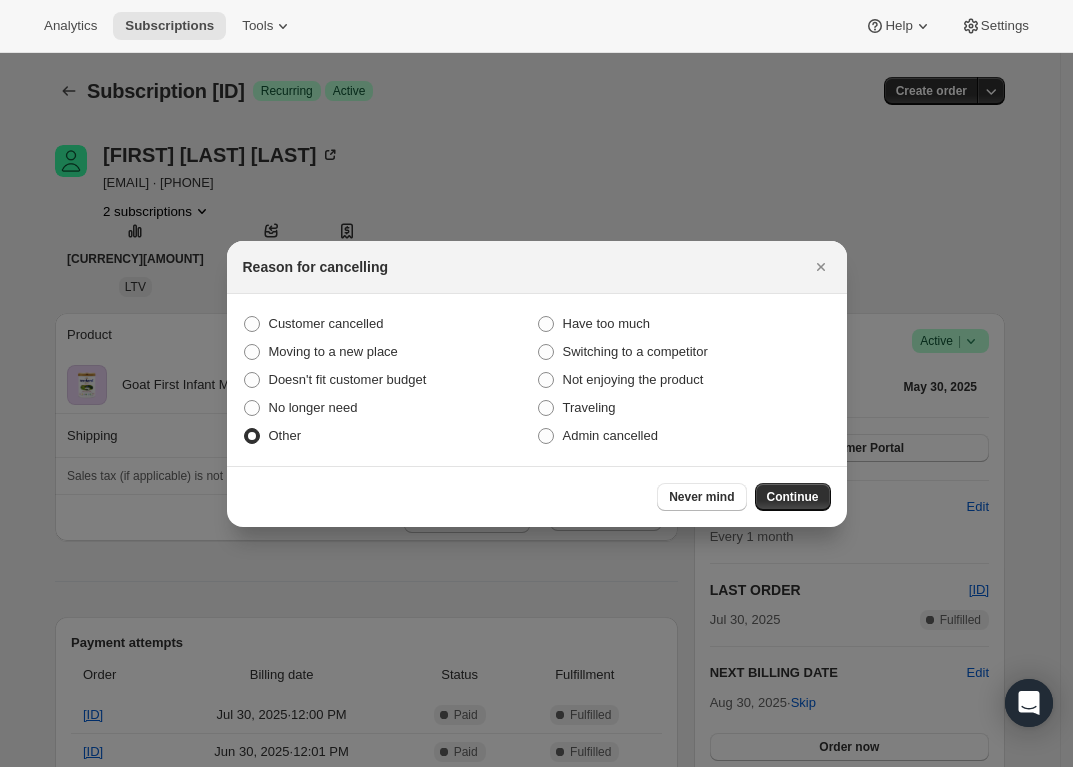 click on "Continue" at bounding box center [793, 497] 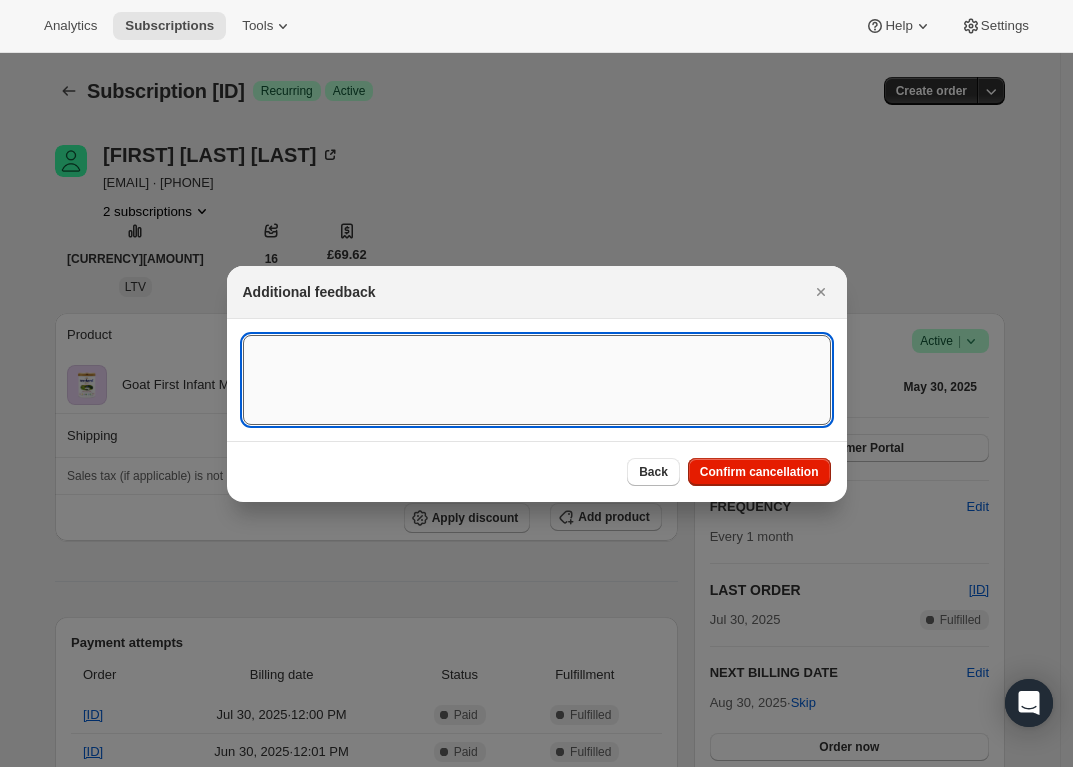 click at bounding box center [537, 380] 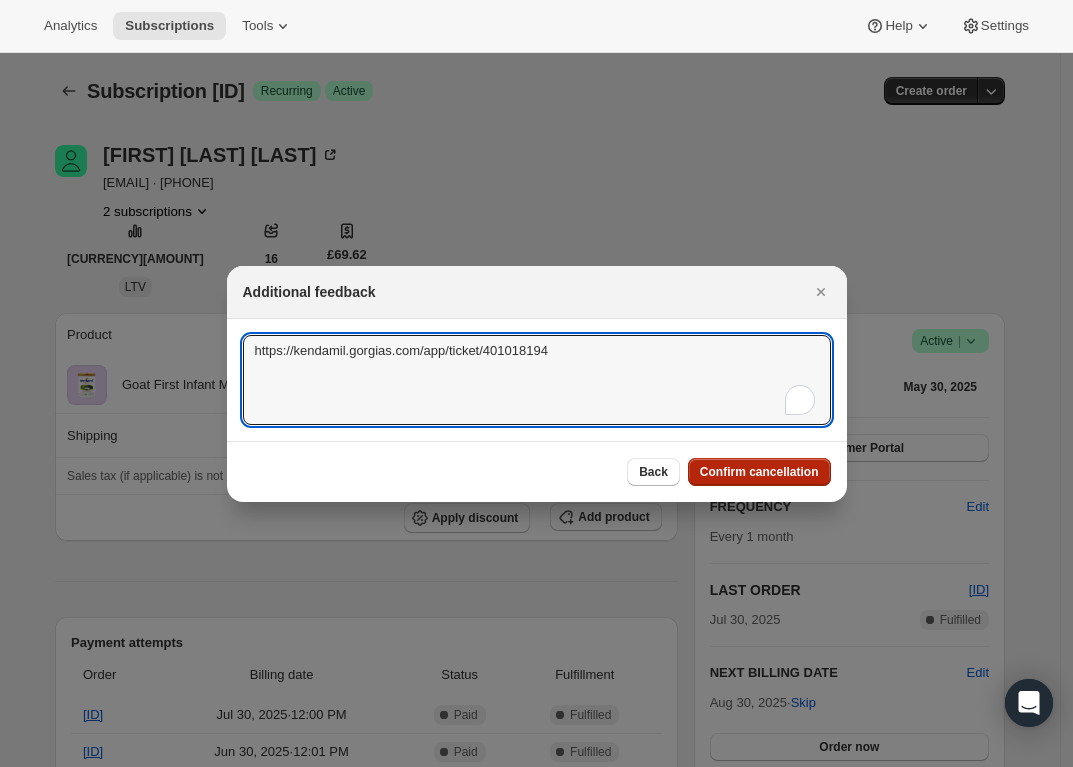 type on "https://kendamil.gorgias.com/app/ticket/401018194" 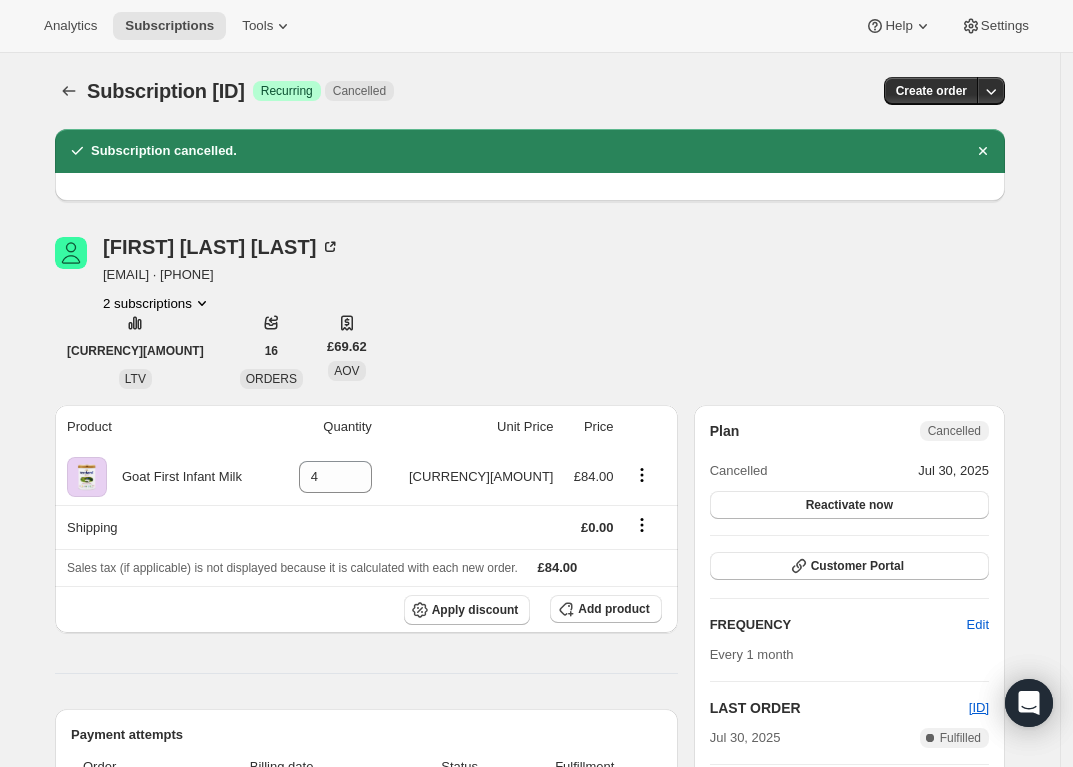 click on "2 subscriptions" at bounding box center [157, 303] 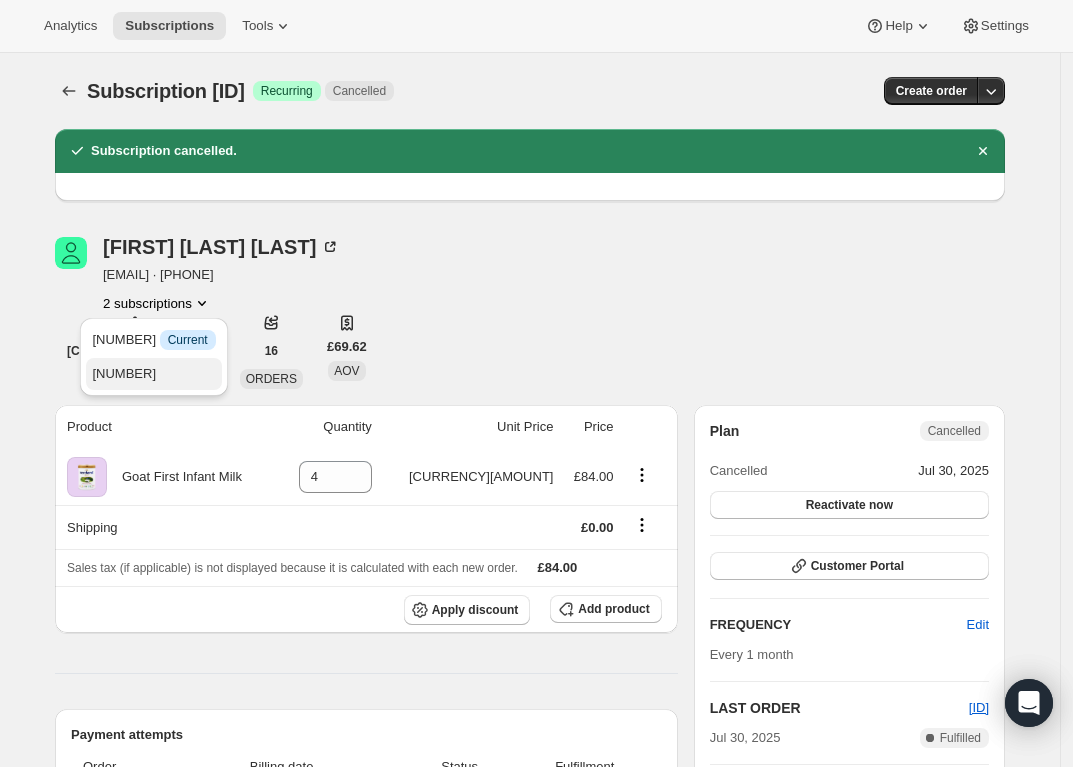 click on "[NUMBER]" at bounding box center [124, 373] 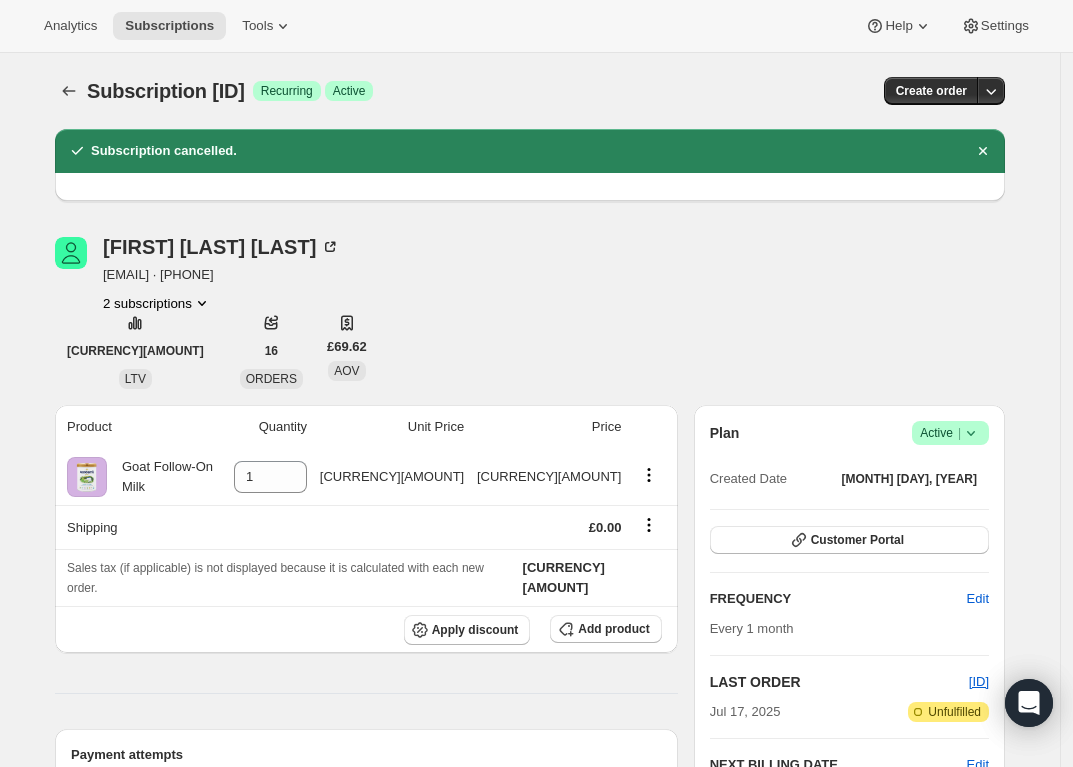 click on "Active |" at bounding box center (950, 433) 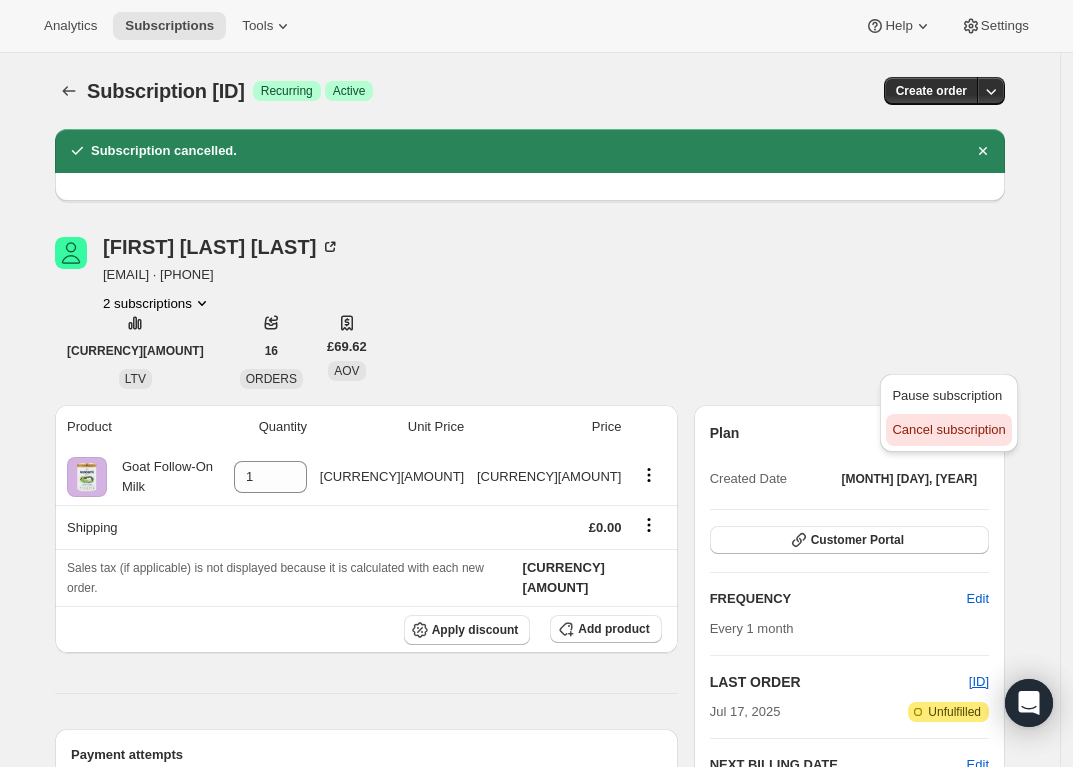 click on "Cancel subscription" at bounding box center [948, 429] 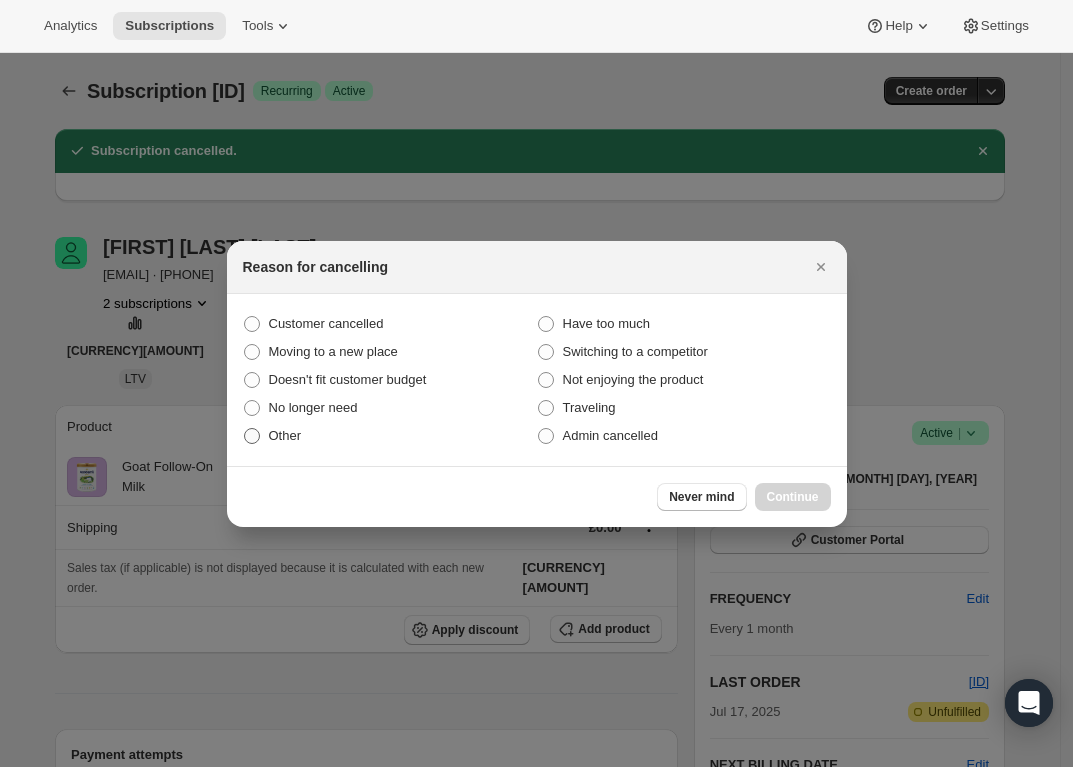 click on "Other" at bounding box center (285, 435) 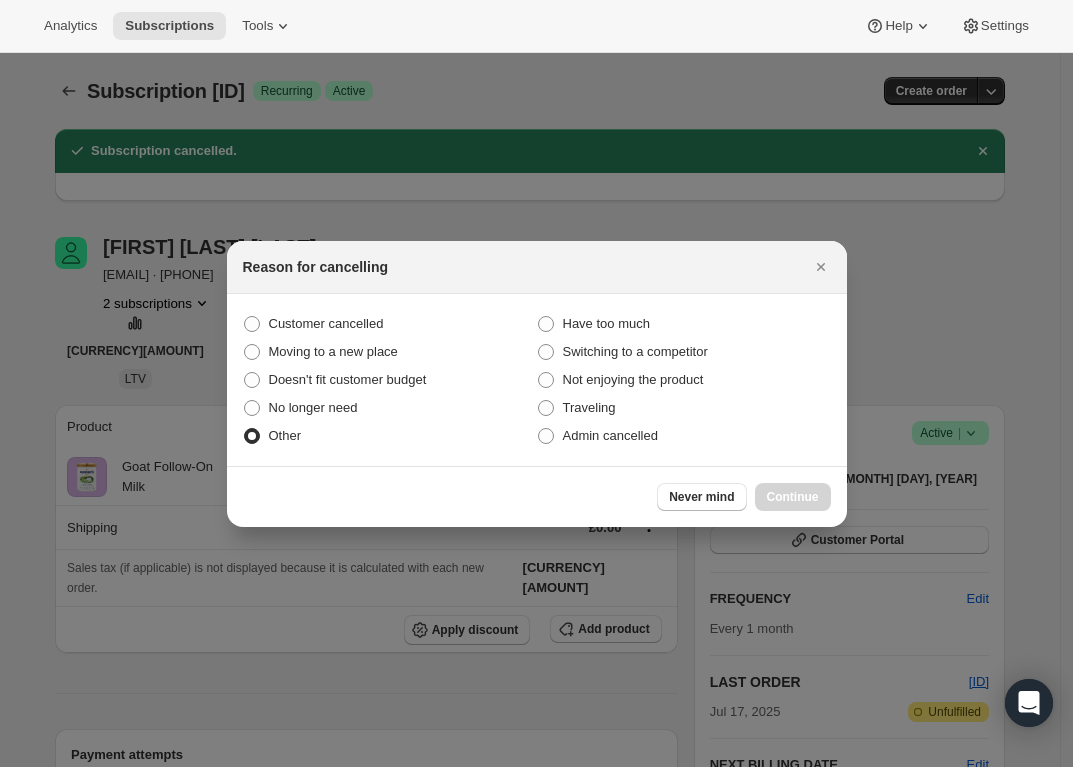 radio on "true" 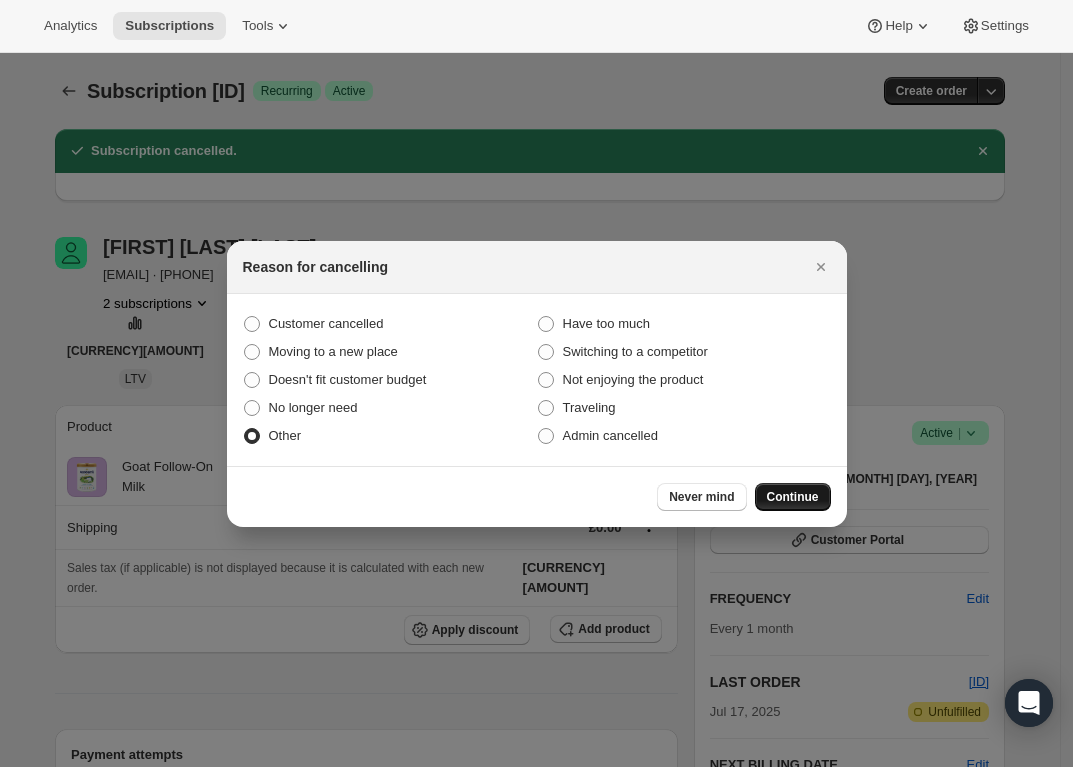 click on "Continue" at bounding box center [793, 497] 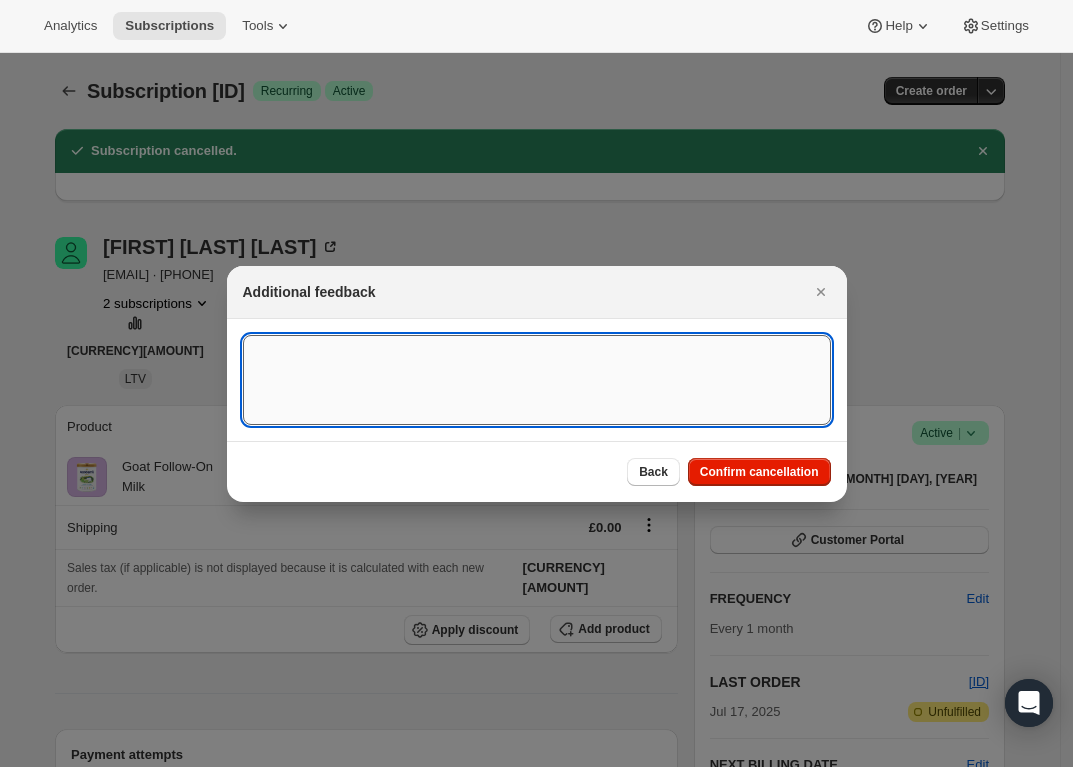 click at bounding box center (537, 380) 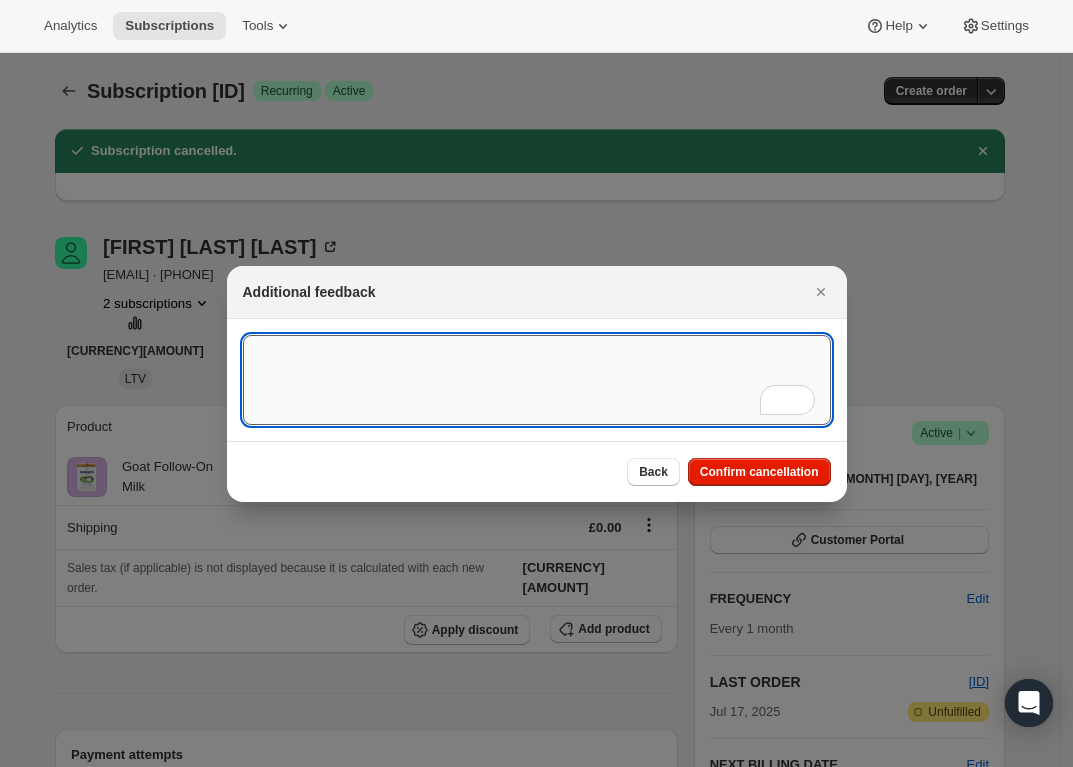 click at bounding box center [537, 380] 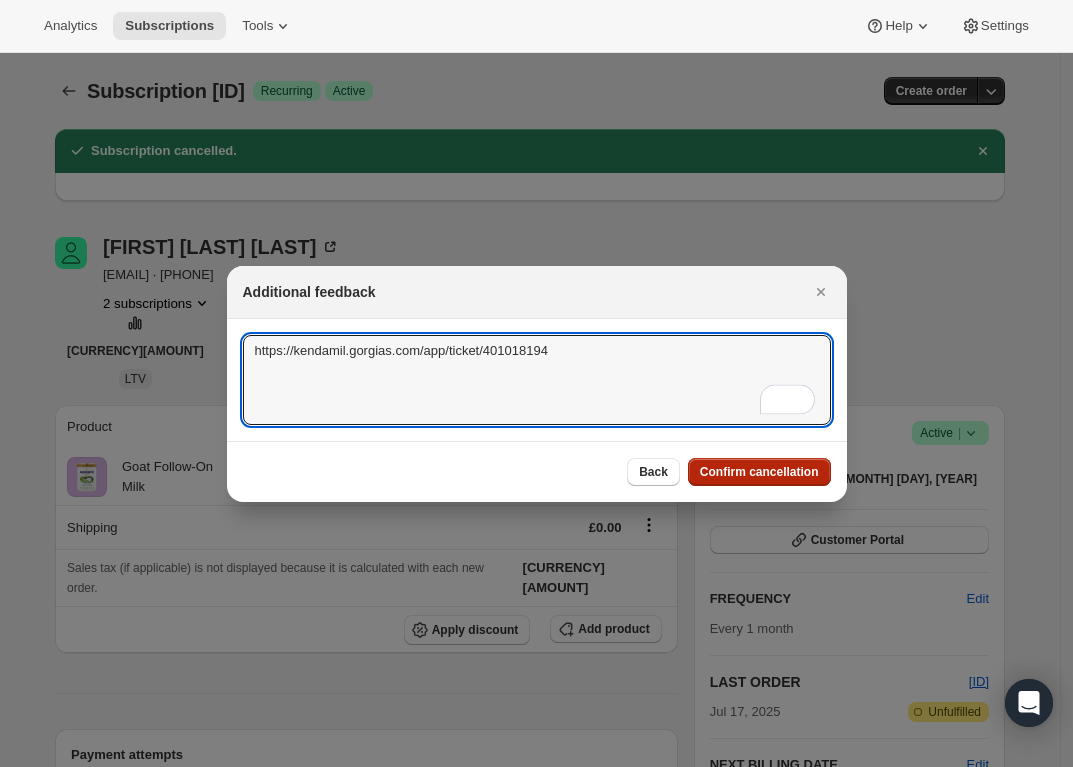 type on "https://kendamil.gorgias.com/app/ticket/401018194" 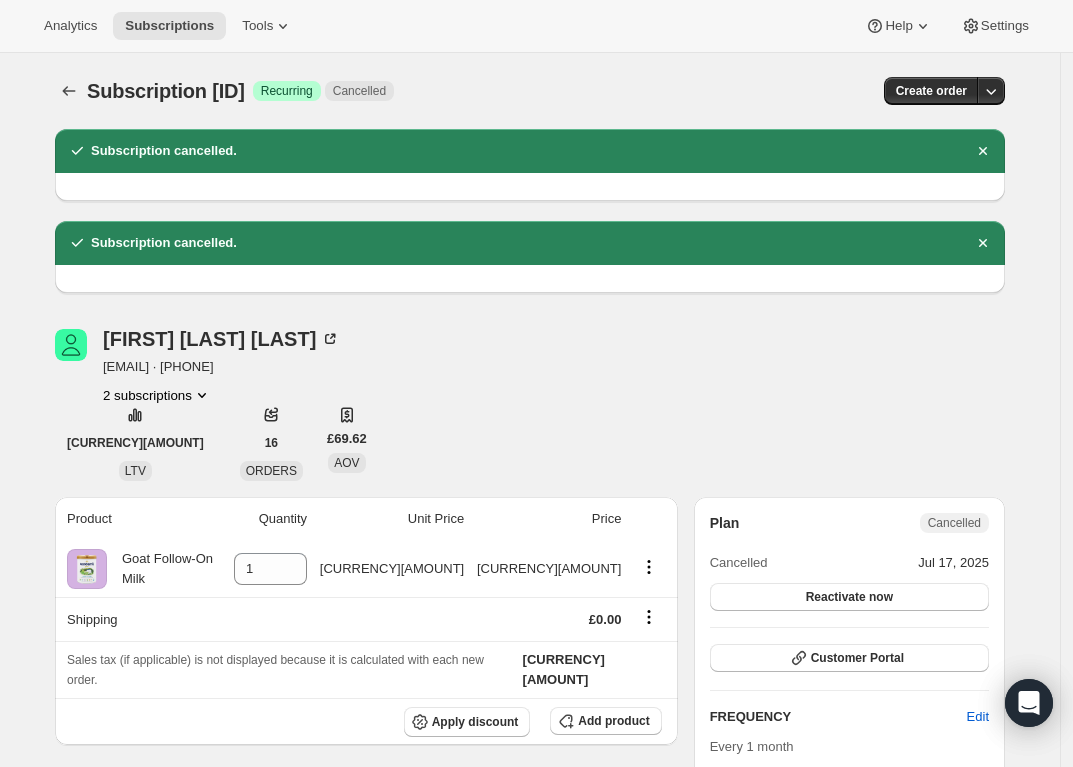 click on "2 subscriptions" at bounding box center (157, 395) 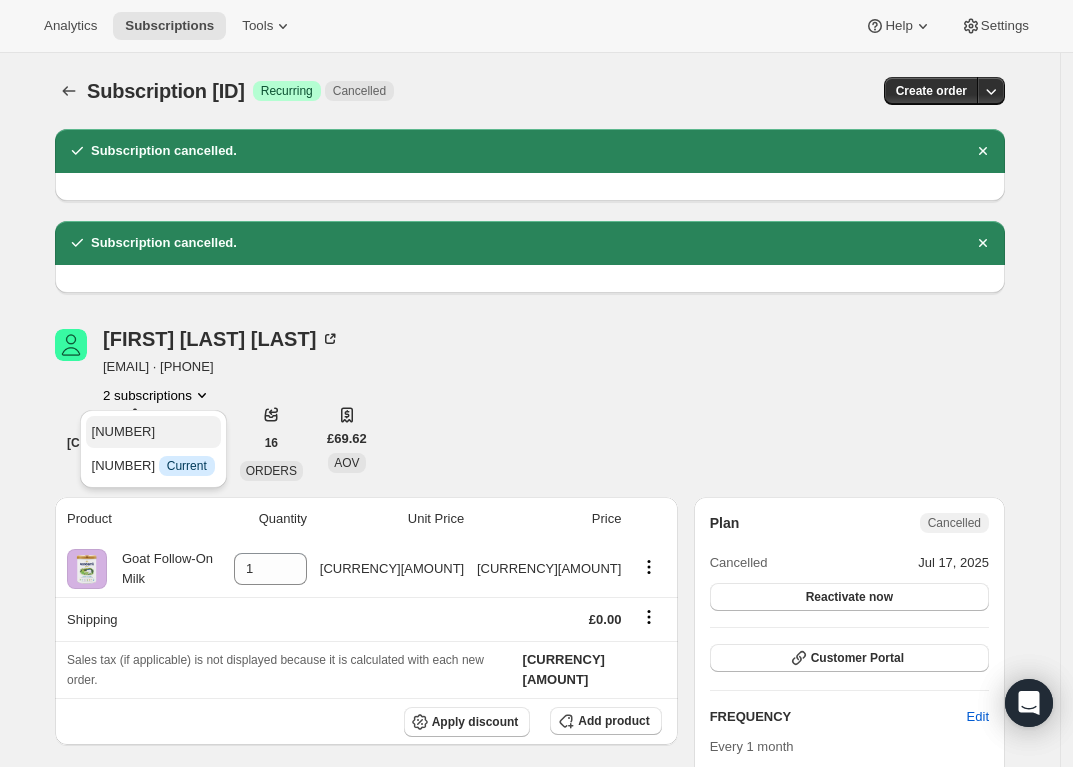 click on "[NUMBER]" at bounding box center [124, 431] 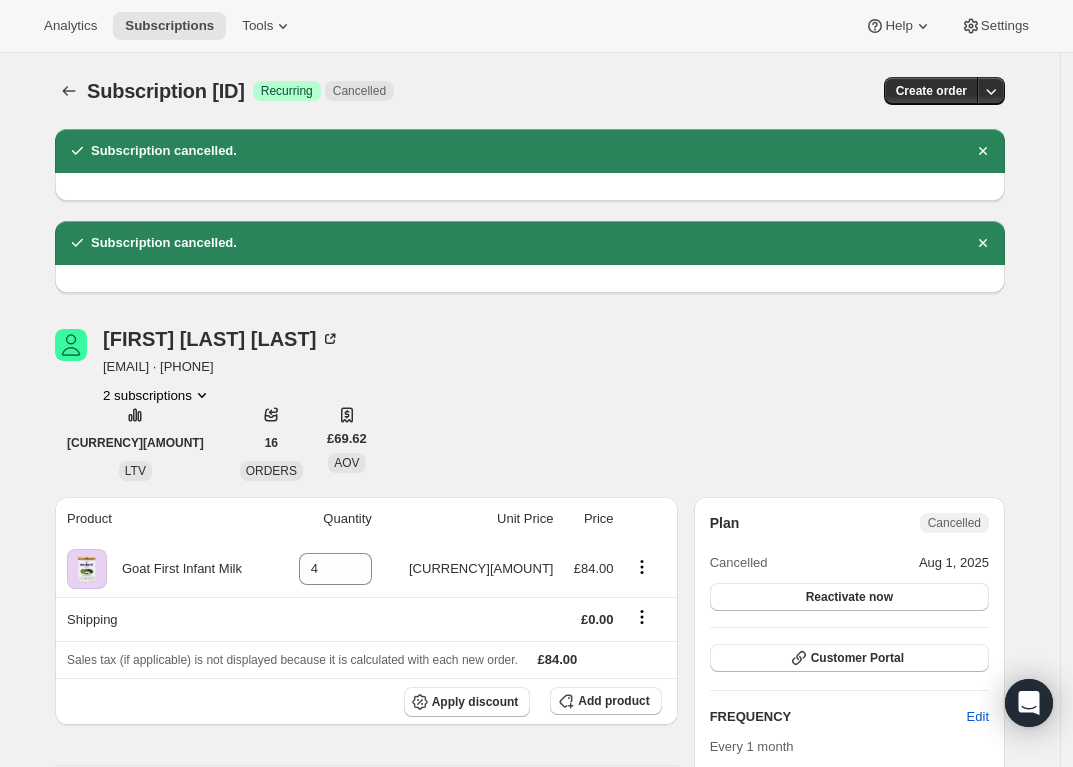 click on "2 subscriptions" at bounding box center (157, 395) 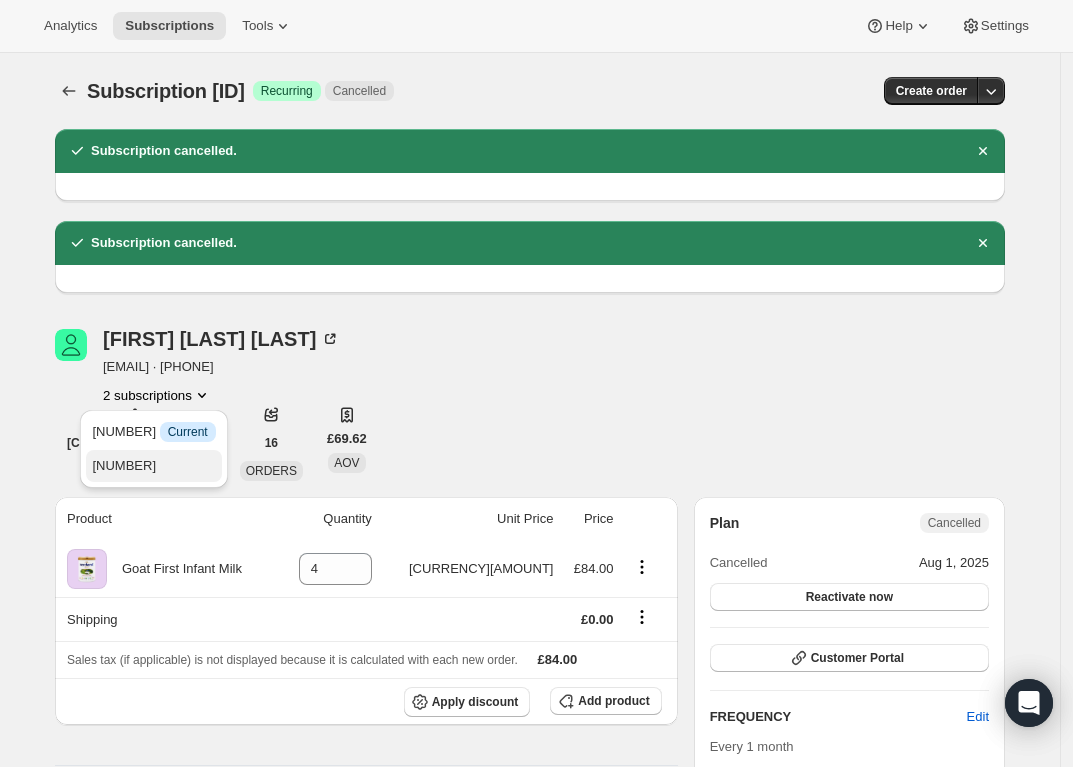 click on "[NUMBER]" at bounding box center (124, 465) 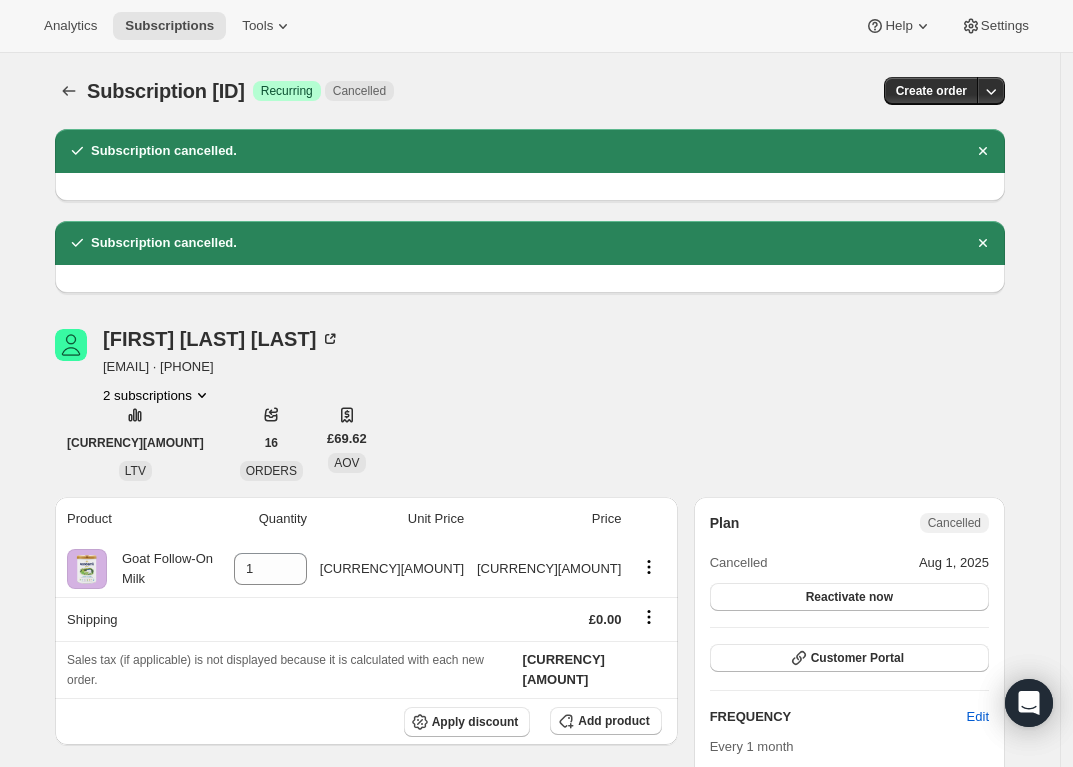 click on "2 subscriptions" at bounding box center [157, 395] 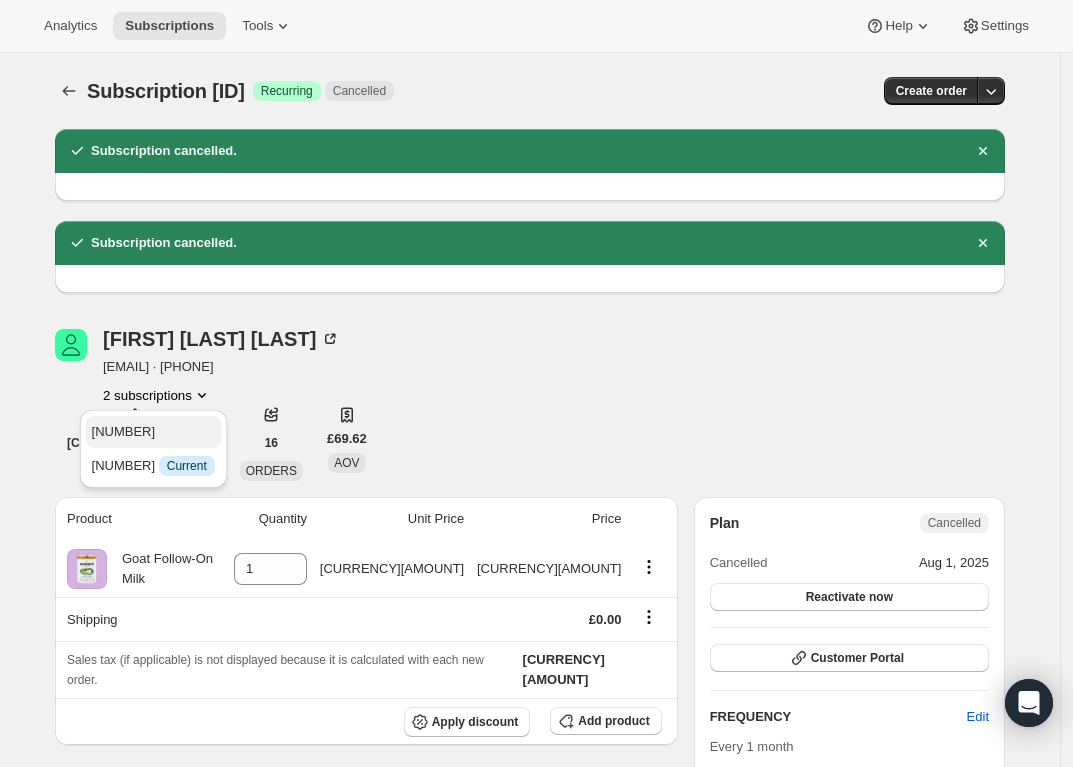 click on "[NUMBER]" at bounding box center (124, 431) 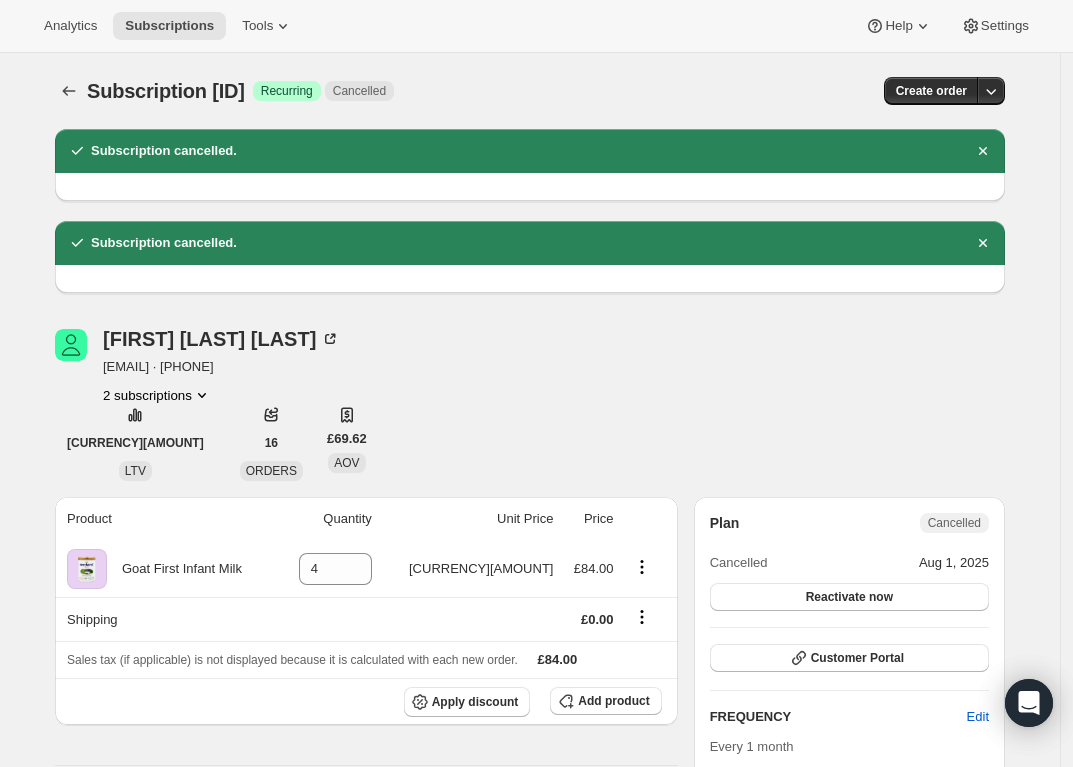 click on "2 subscriptions" at bounding box center [157, 395] 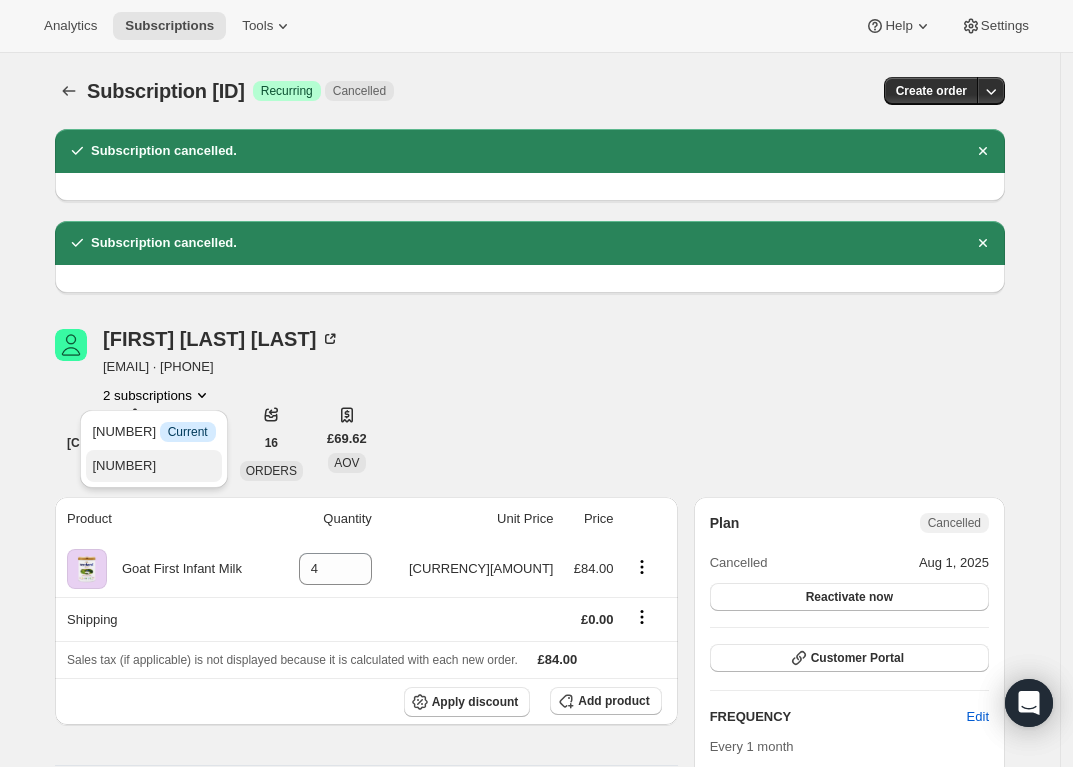 click on "[NUMBER]" at bounding box center [153, 466] 